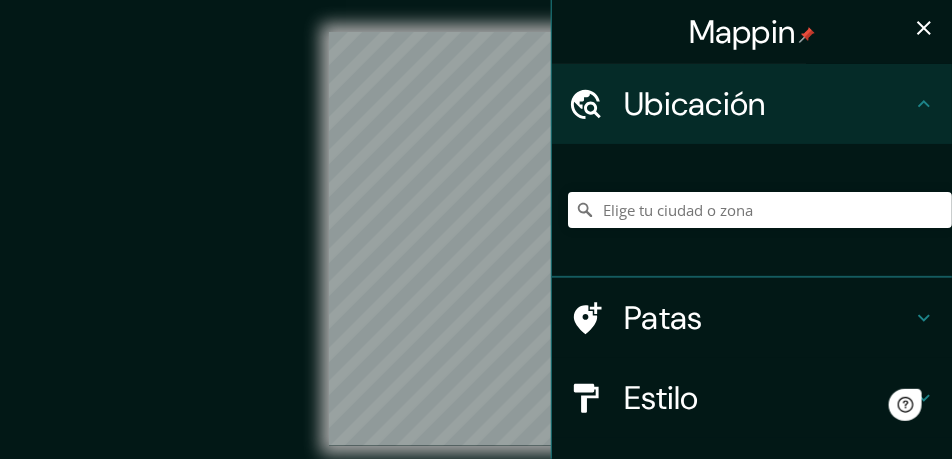 scroll, scrollTop: 0, scrollLeft: 0, axis: both 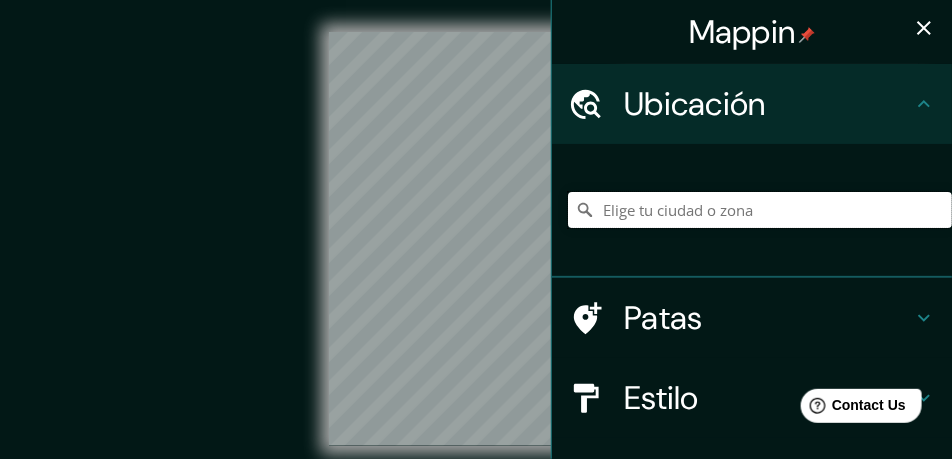 click at bounding box center [760, 210] 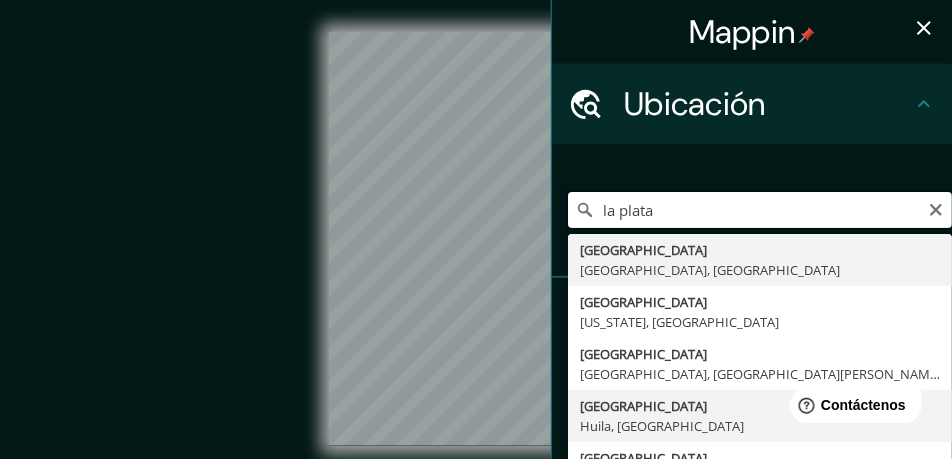 scroll, scrollTop: 50, scrollLeft: 0, axis: vertical 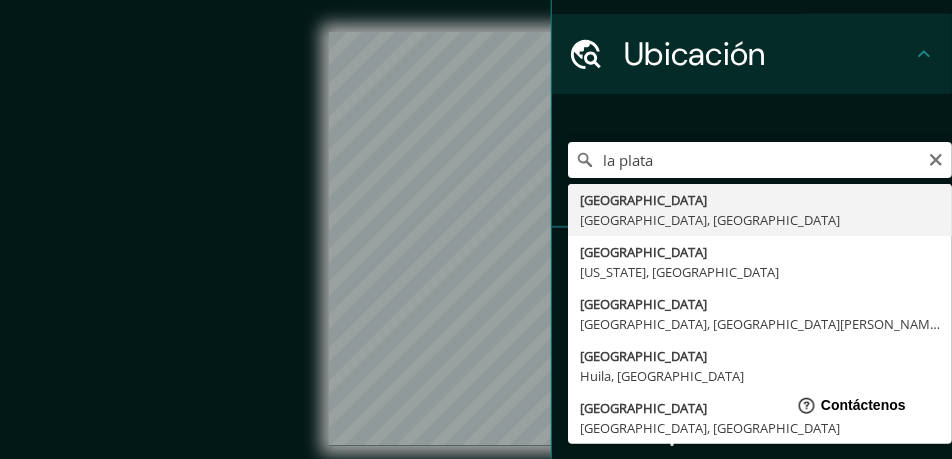 type on "[GEOGRAPHIC_DATA], [GEOGRAPHIC_DATA], [GEOGRAPHIC_DATA]" 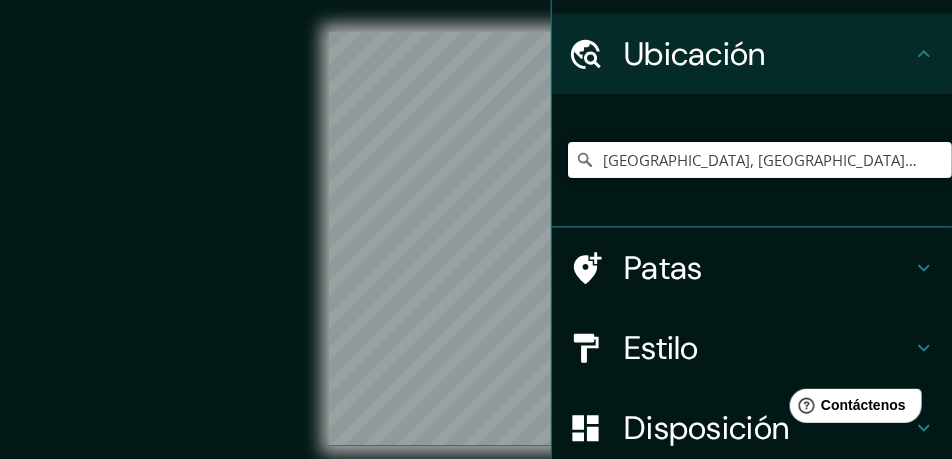 scroll, scrollTop: 0, scrollLeft: 0, axis: both 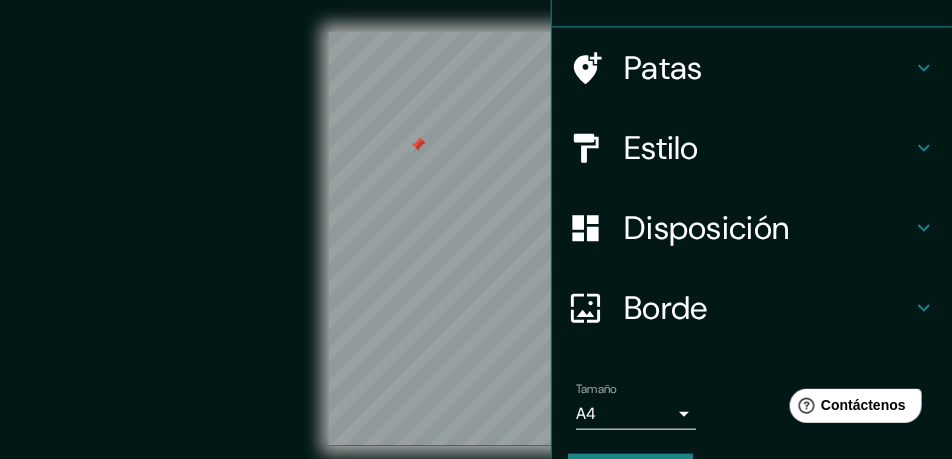 click on "Disposición" at bounding box center [706, 228] 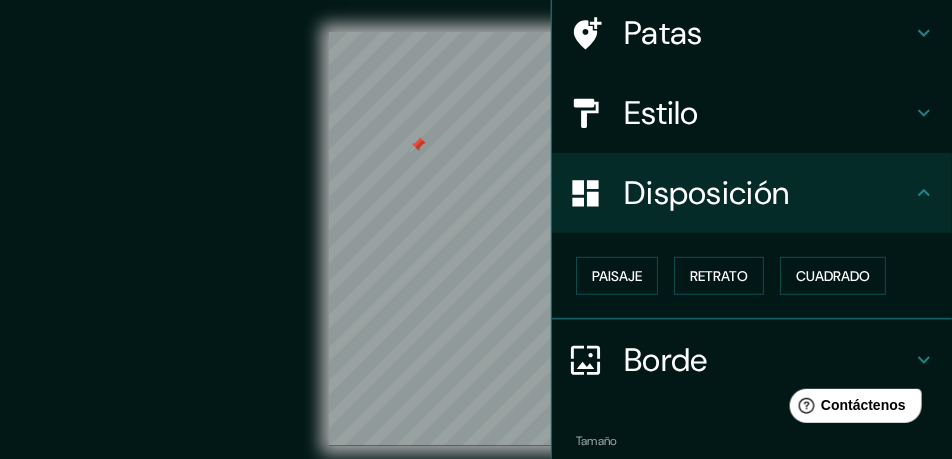 scroll, scrollTop: 150, scrollLeft: 0, axis: vertical 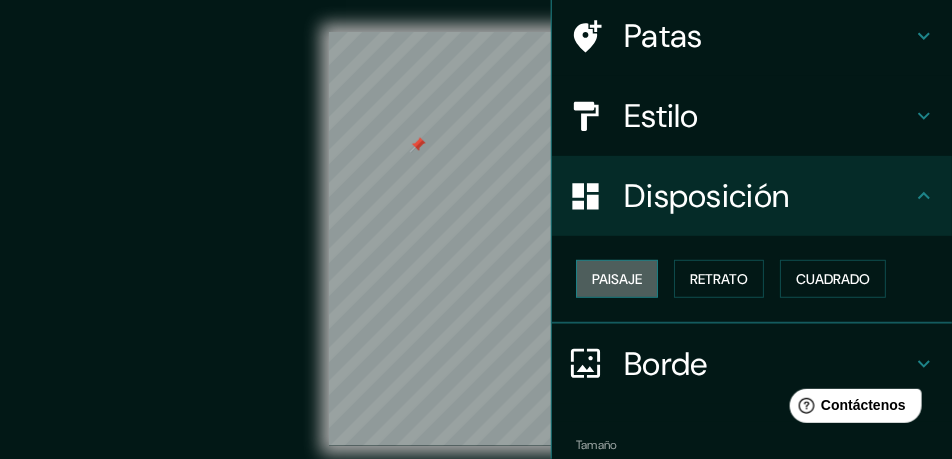 click on "Paisaje" at bounding box center (617, 279) 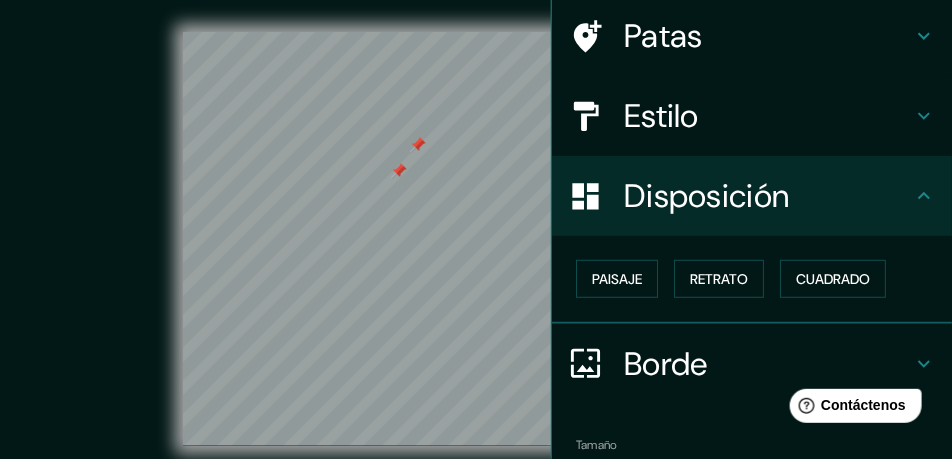 click at bounding box center [418, 145] 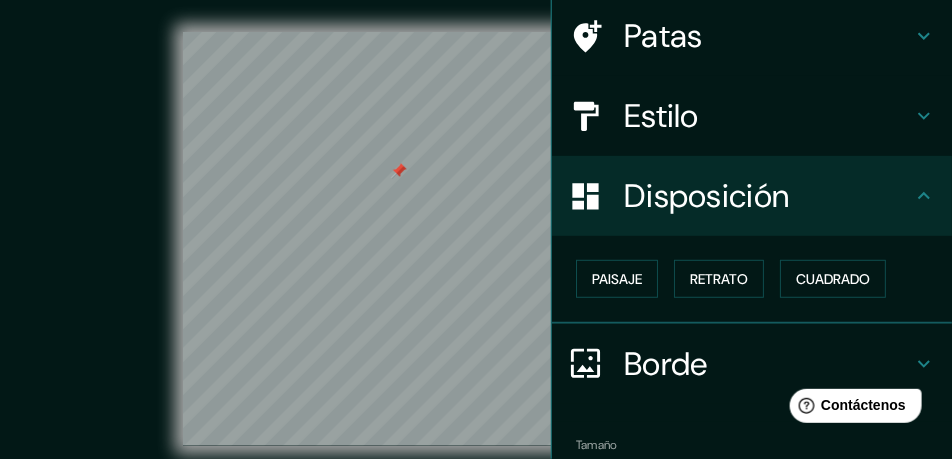 click at bounding box center (399, 171) 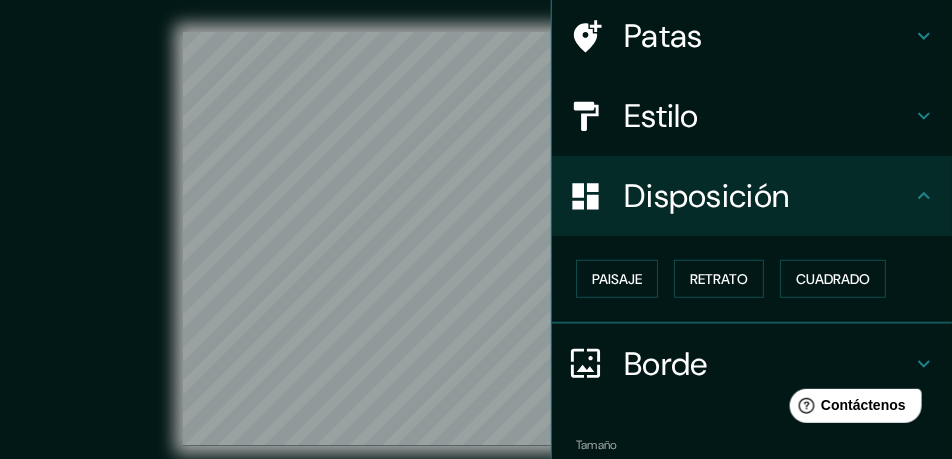 click 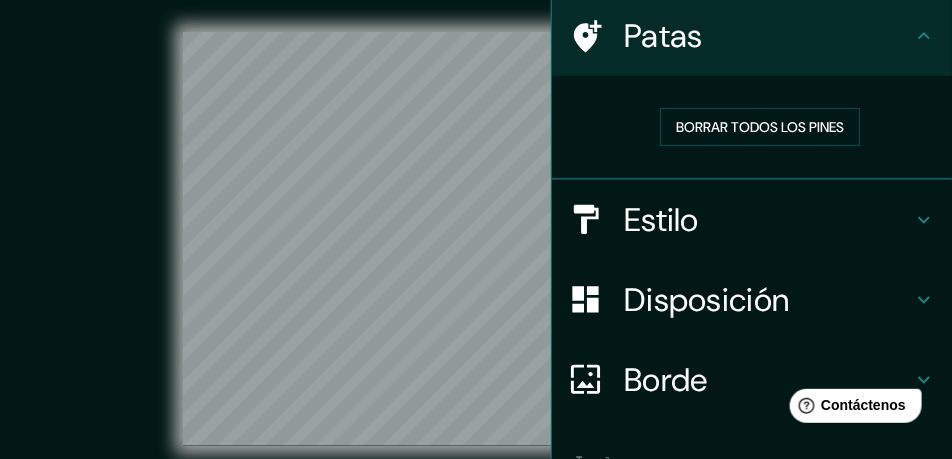 click 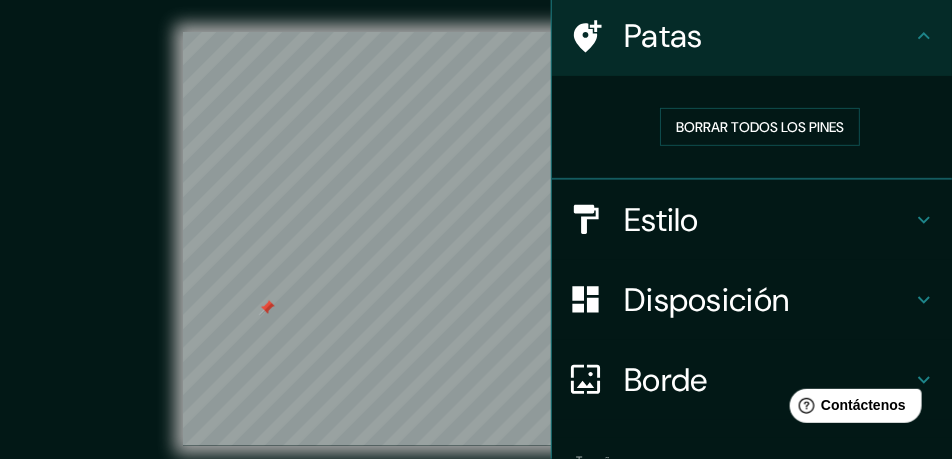 click at bounding box center (267, 308) 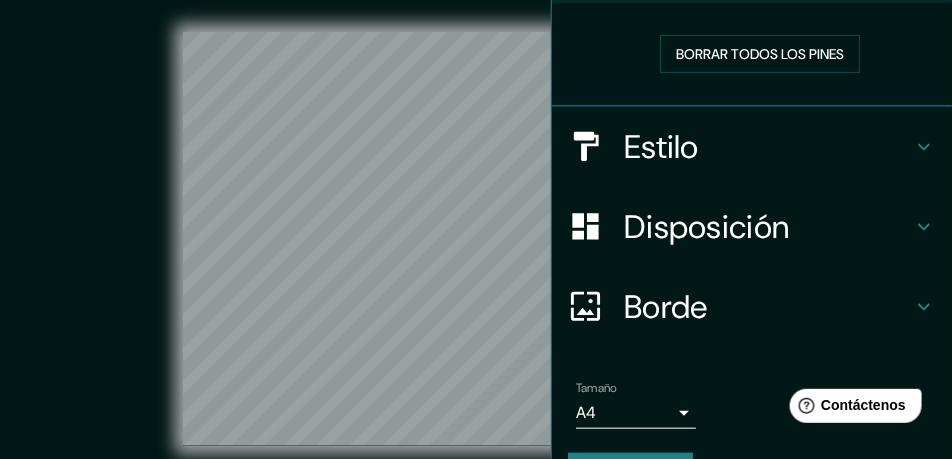 scroll, scrollTop: 278, scrollLeft: 0, axis: vertical 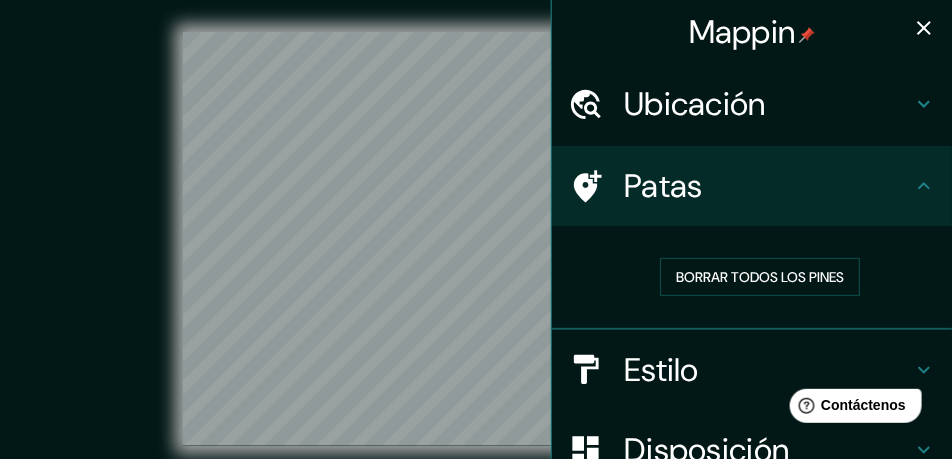 click 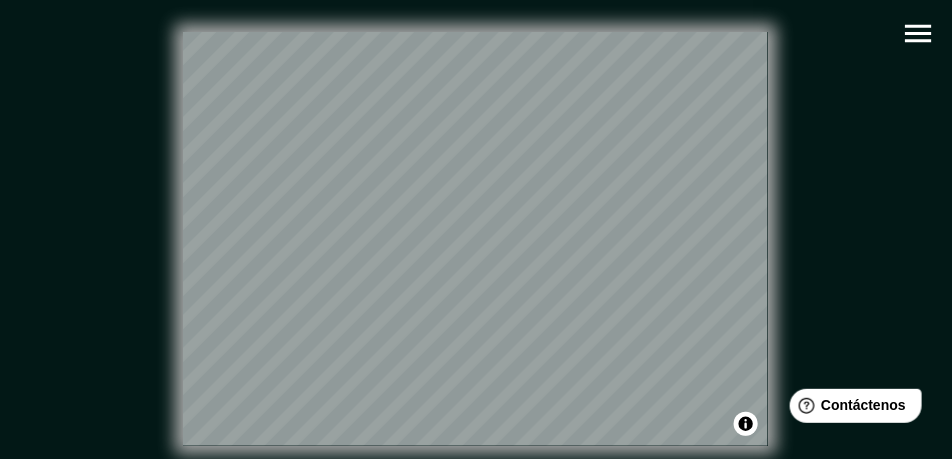 click 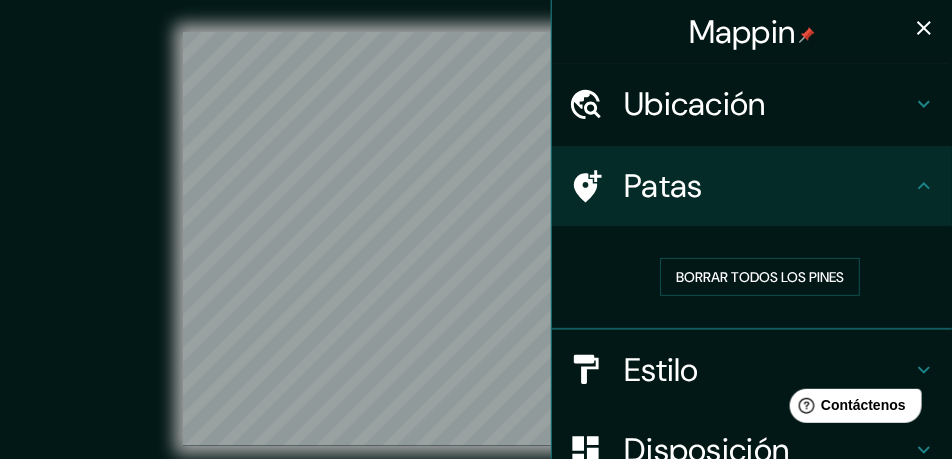 scroll, scrollTop: 250, scrollLeft: 0, axis: vertical 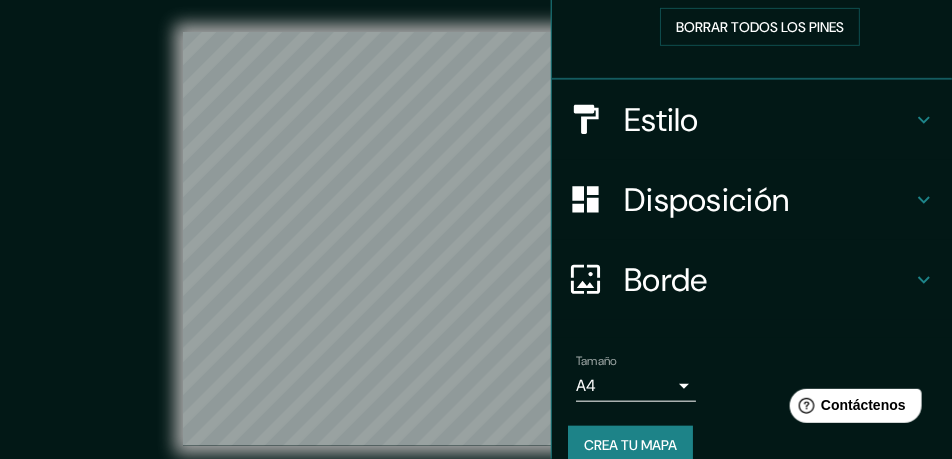 click on "Estilo" at bounding box center (661, 120) 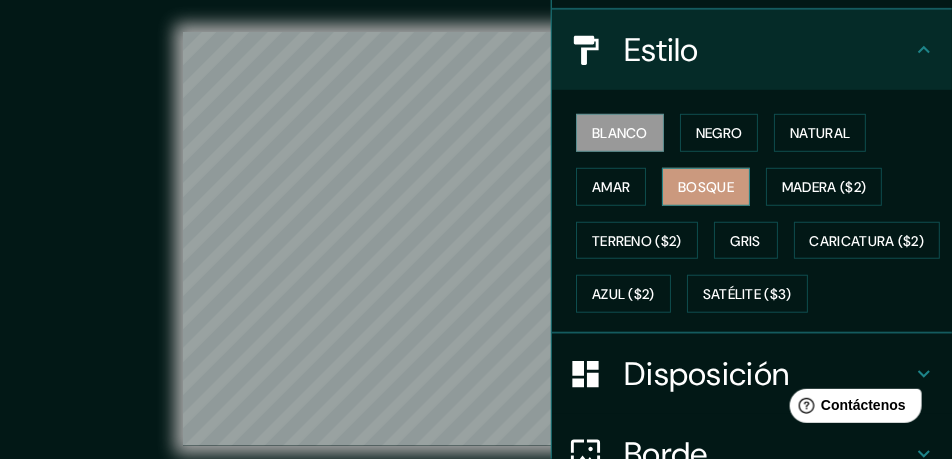 scroll, scrollTop: 216, scrollLeft: 0, axis: vertical 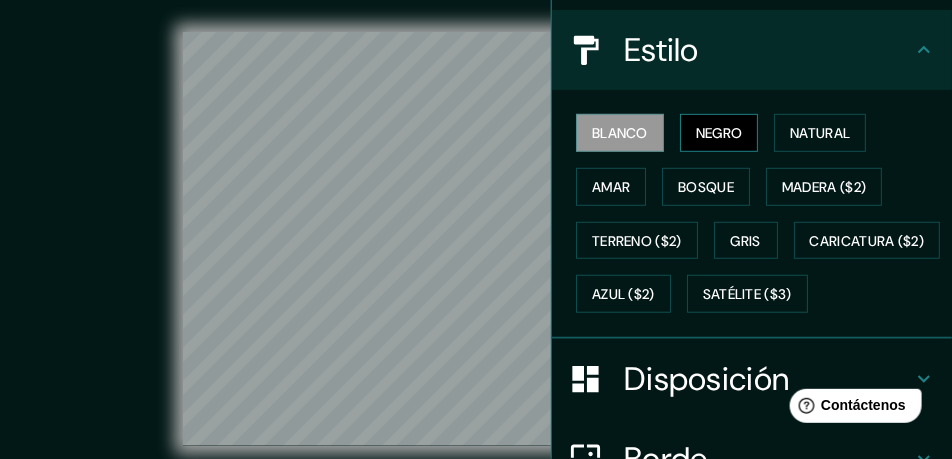 click on "Negro" at bounding box center (719, 133) 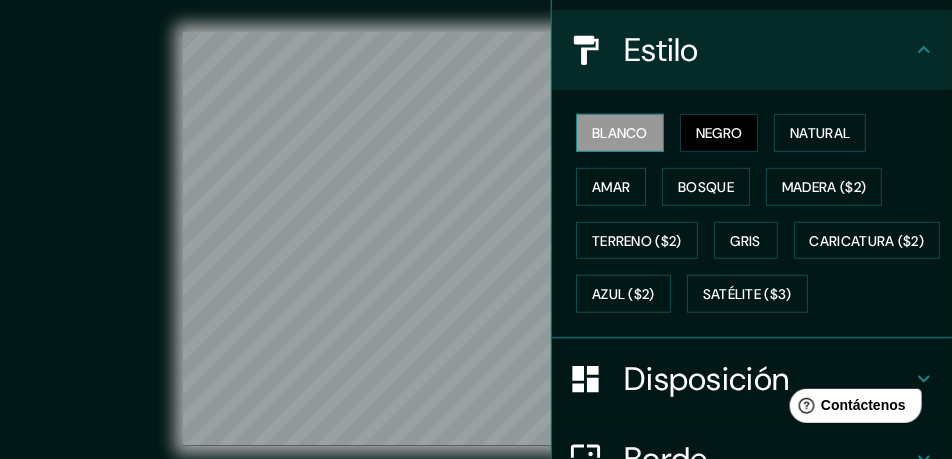 click on "Blanco" at bounding box center [620, 133] 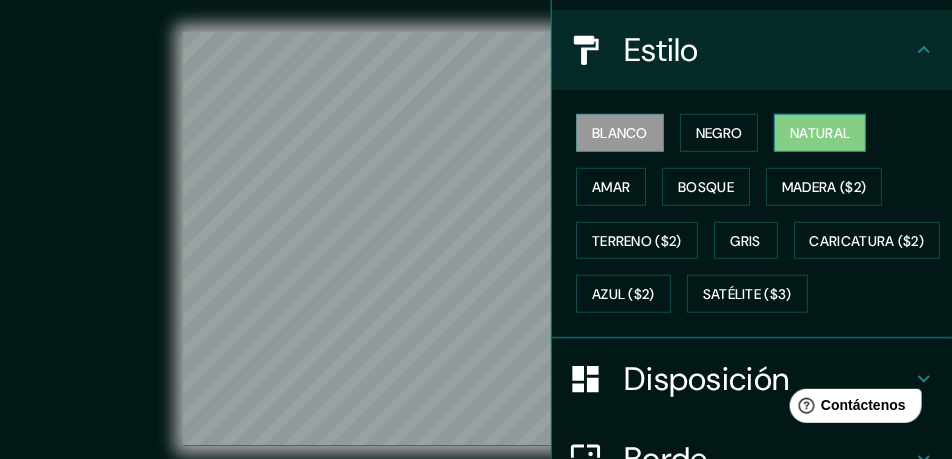 click on "Natural" at bounding box center [820, 133] 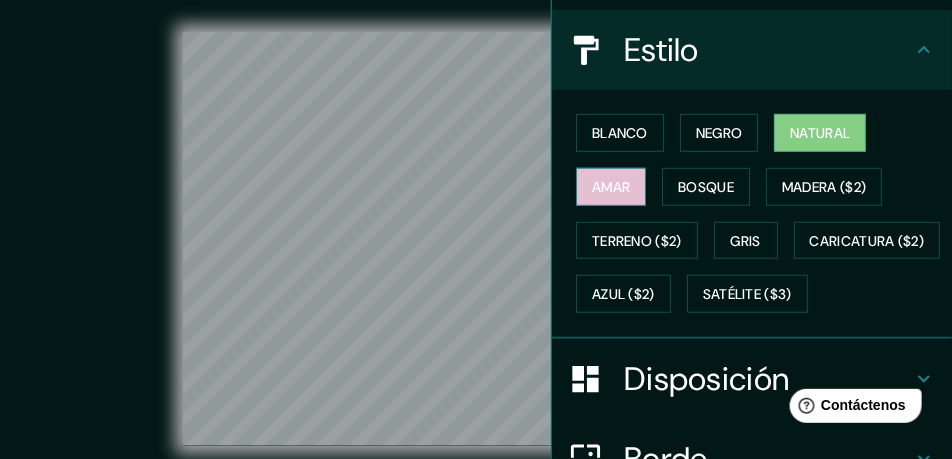 click on "Amar" at bounding box center (611, 187) 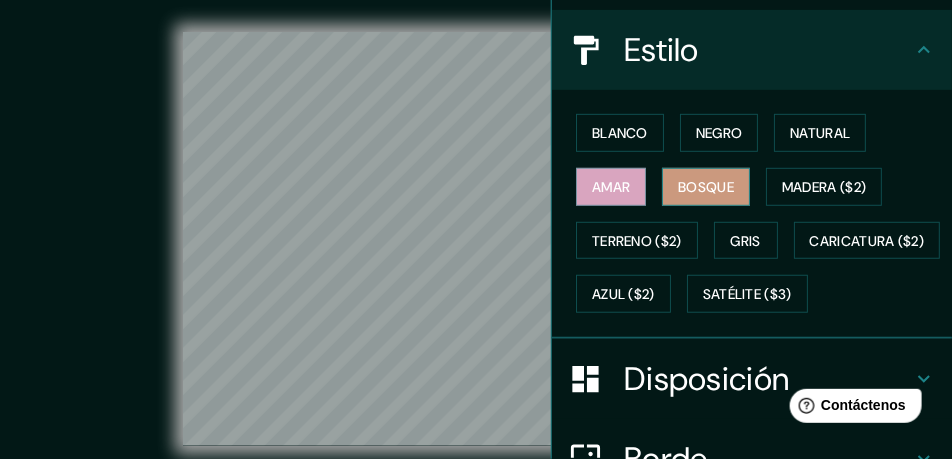 click on "Bosque" at bounding box center [706, 187] 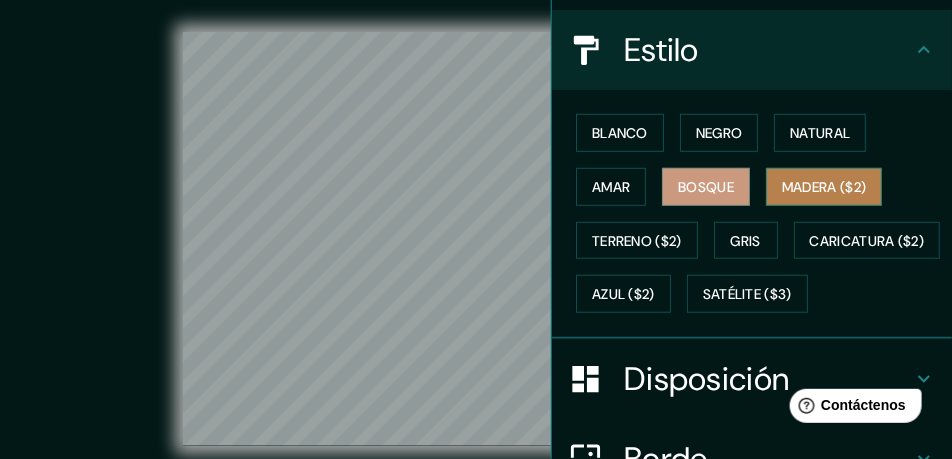 click on "Madera ($2)" at bounding box center [824, 187] 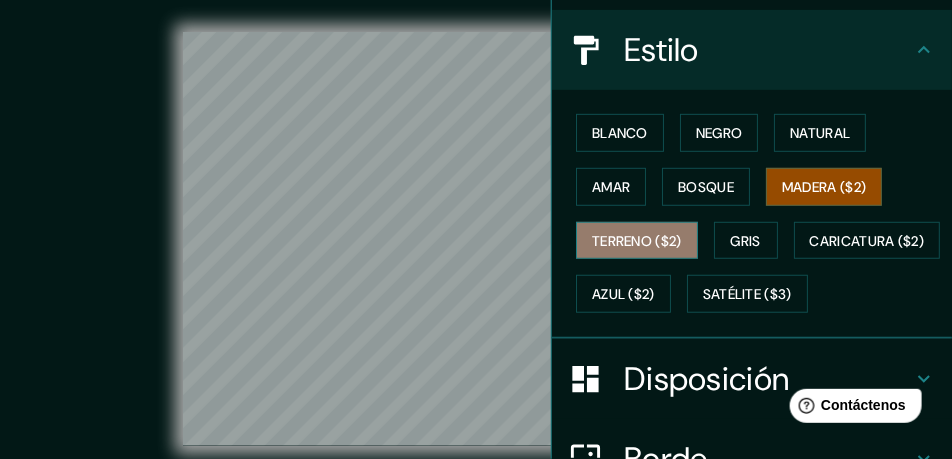 click on "Terreno ($2)" at bounding box center (637, 241) 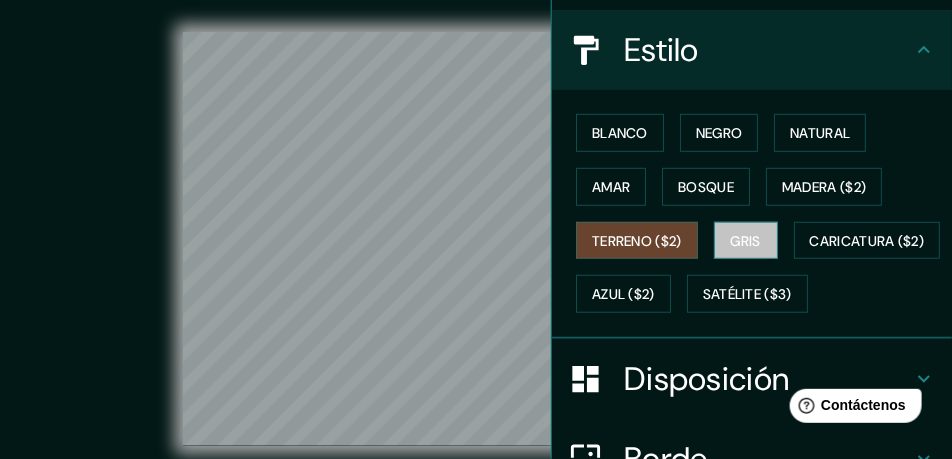 click on "Gris" at bounding box center (746, 241) 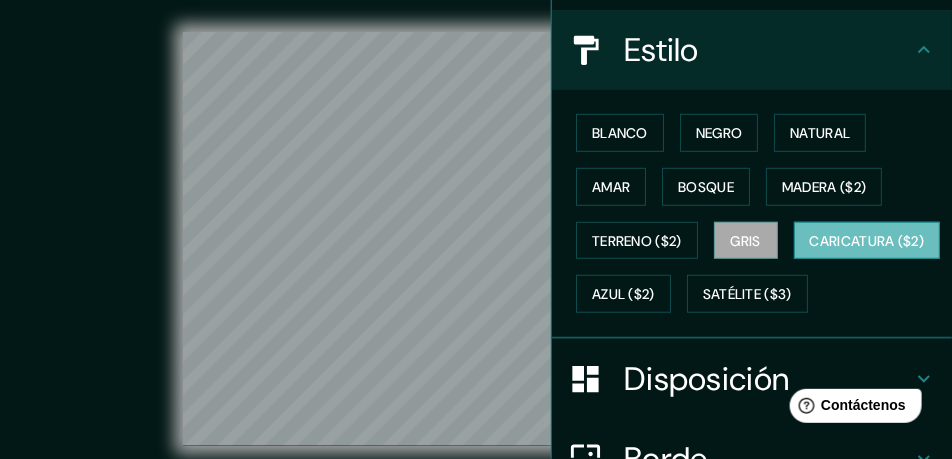 click on "Caricatura ($2)" at bounding box center [867, 241] 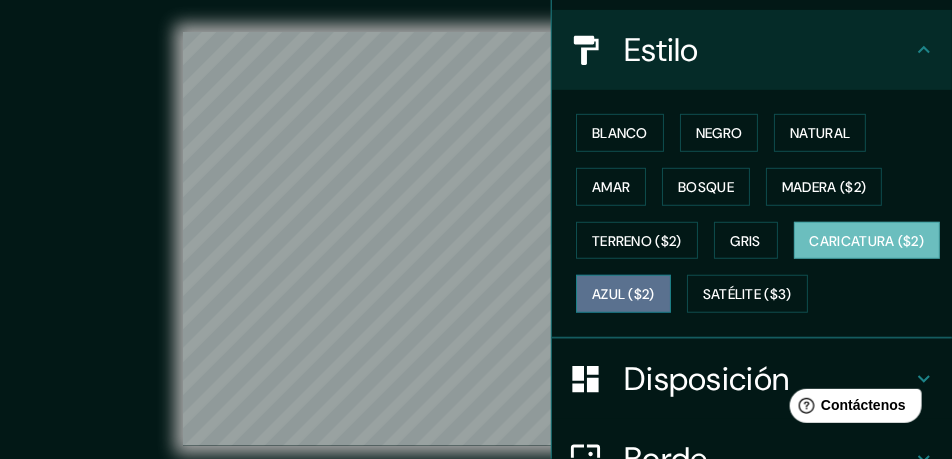click on "Azul ($2)" at bounding box center [623, 295] 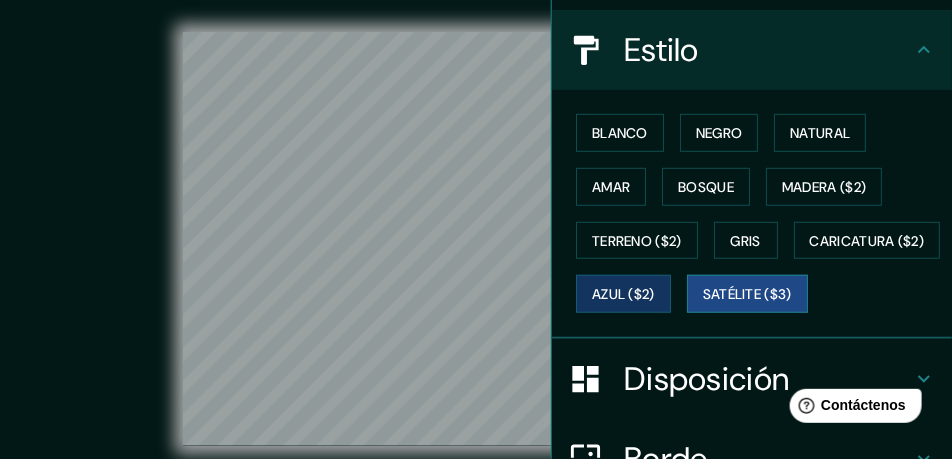 click on "Satélite ($3)" at bounding box center [747, 295] 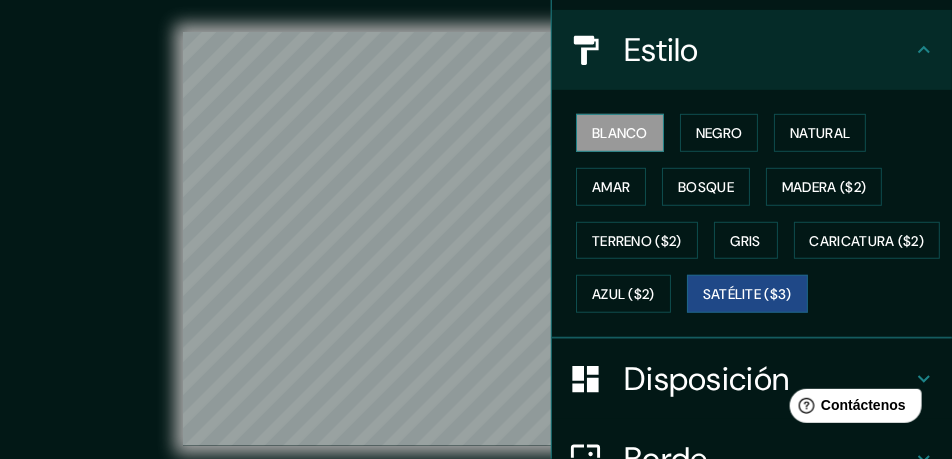 click on "Blanco" at bounding box center [620, 133] 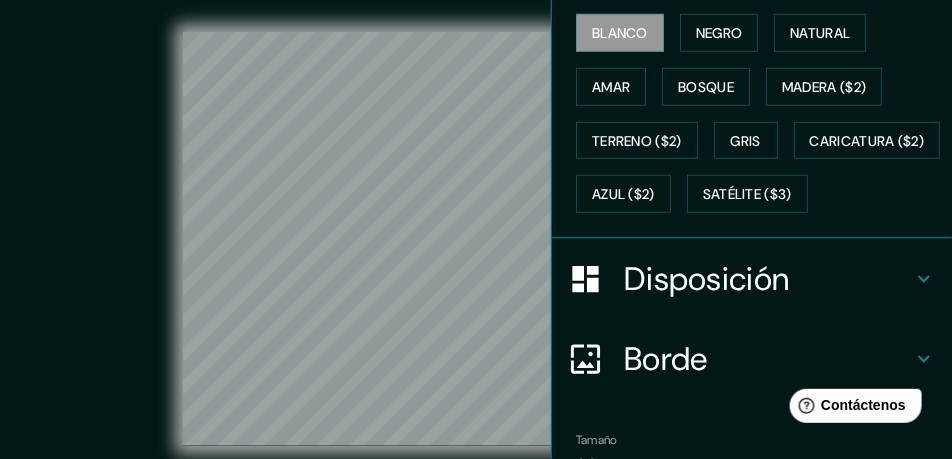 scroll, scrollTop: 416, scrollLeft: 0, axis: vertical 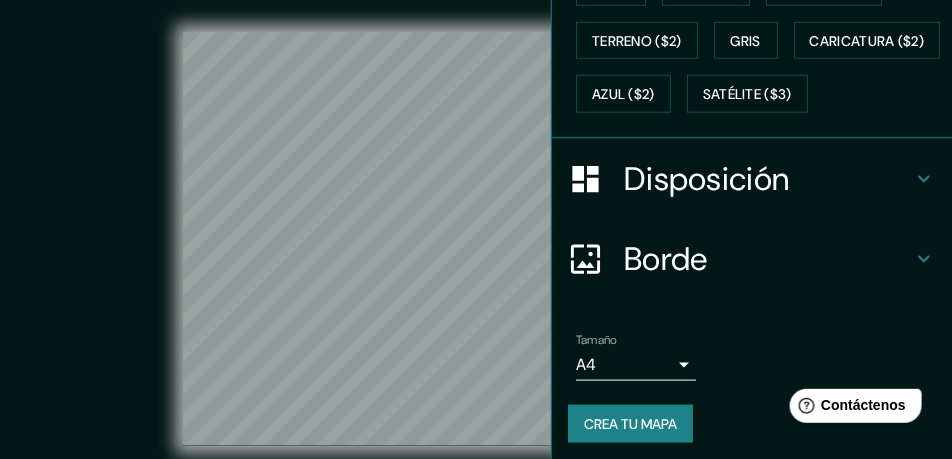 click on "Mappin Ubicación [GEOGRAPHIC_DATA], [GEOGRAPHIC_DATA], [GEOGRAPHIC_DATA] Patas Estilo Blanco Negro Natural [PERSON_NAME] ($2) Terreno ($2) Gris Caricatura ($2) Azul ($2) Satélite ($3) Disposición Borde Elige un borde.  Consejo  : puedes opacar las capas del marco para crear efectos geniales. Ninguno Simple Transparente Elegante Tamaño A4 single Crea tu mapa © Mapbox   © OpenStreetMap   Improve this map Si tiene algún problema, sugerencia o inquietud, envíe un correo electrónico a  [EMAIL_ADDRESS][DOMAIN_NAME]  .   . . Texto original Valora esta traducción Tu opinión servirá para ayudar a mejorar el Traductor de Google" at bounding box center (476, 229) 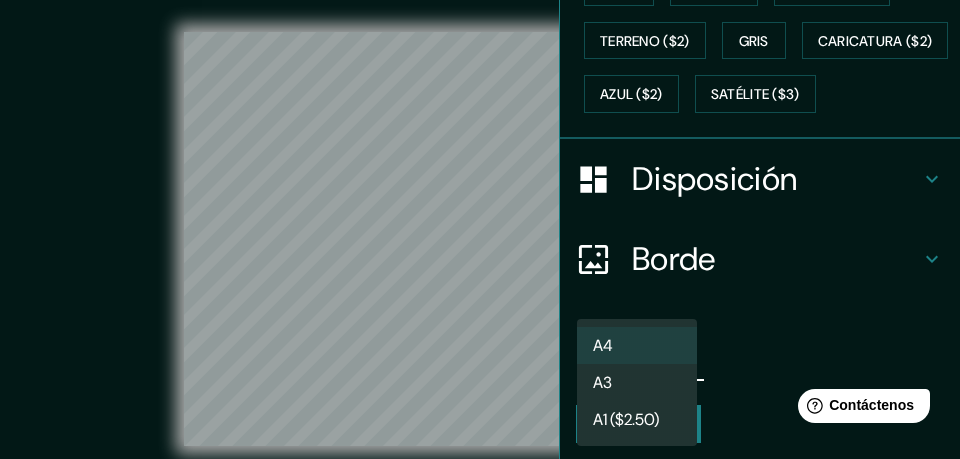 click on "A3" at bounding box center [637, 382] 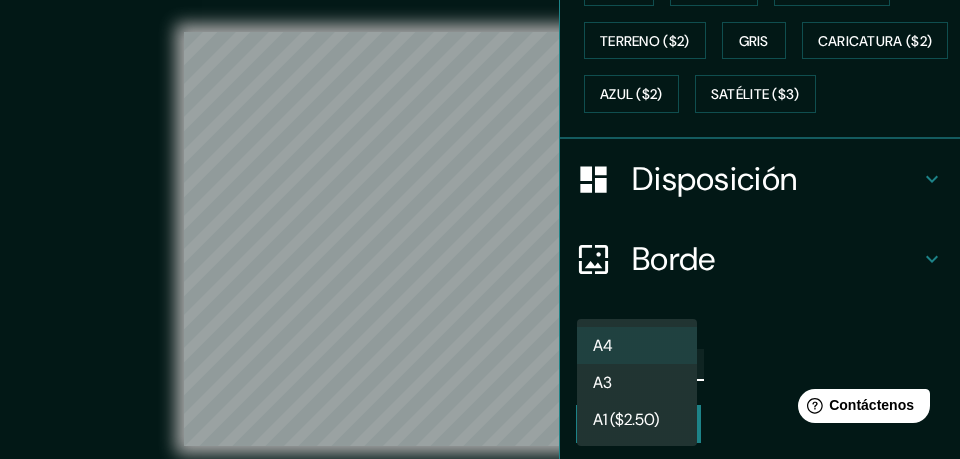 type on "a4" 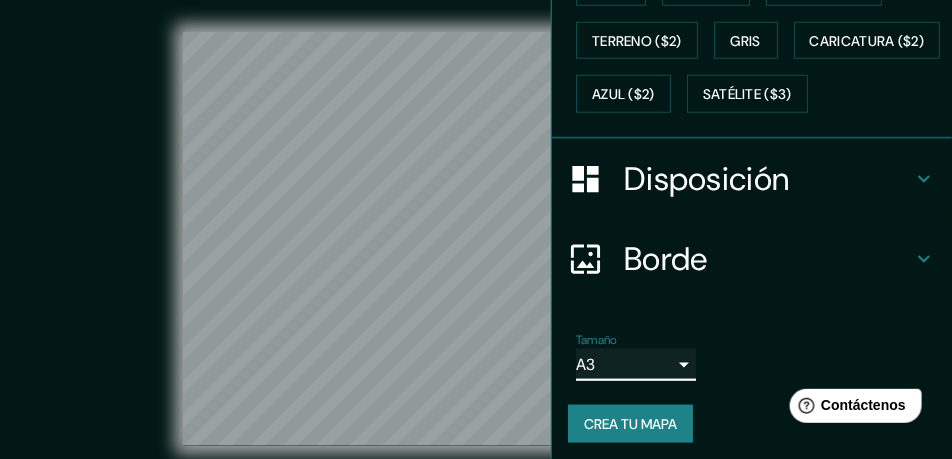 scroll, scrollTop: 477, scrollLeft: 0, axis: vertical 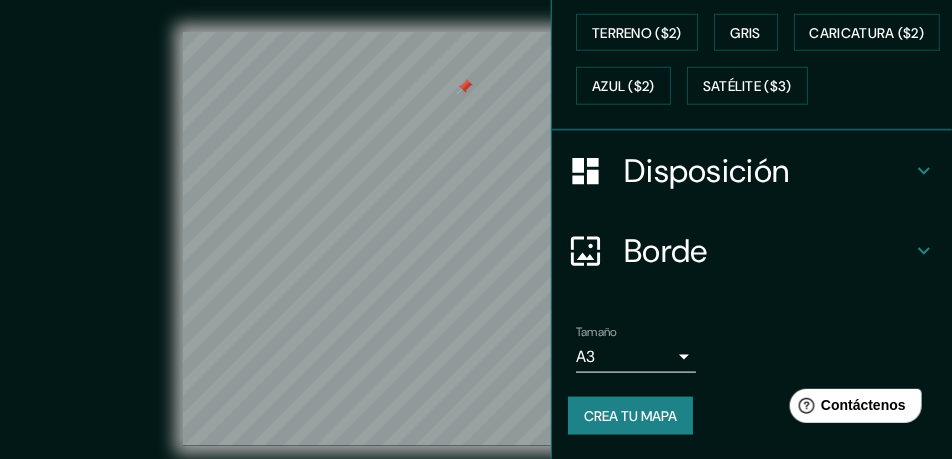 click at bounding box center [465, 87] 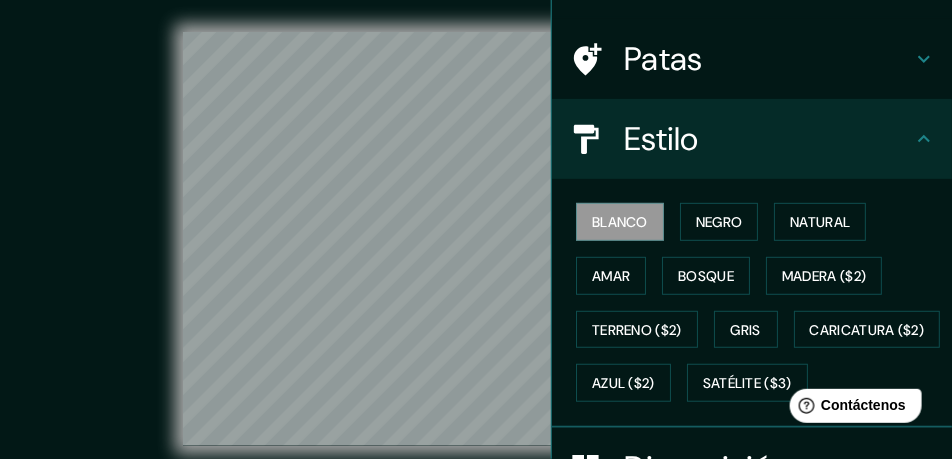 scroll, scrollTop: 0, scrollLeft: 0, axis: both 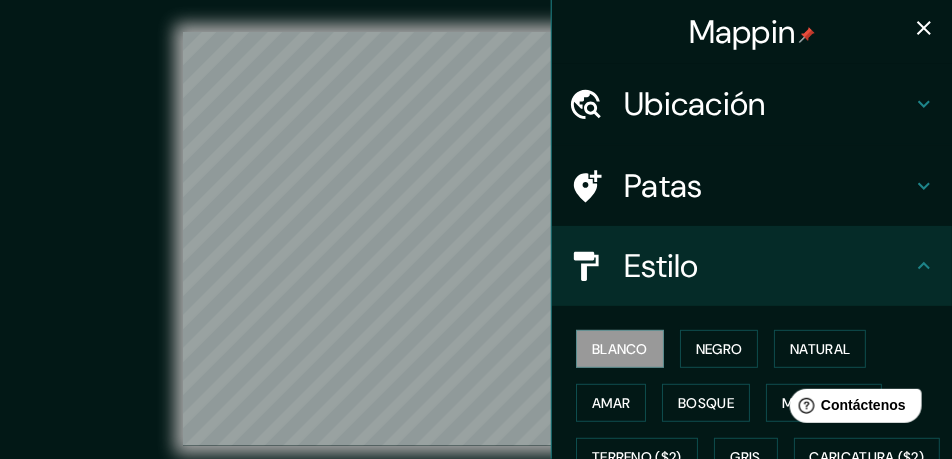 click 